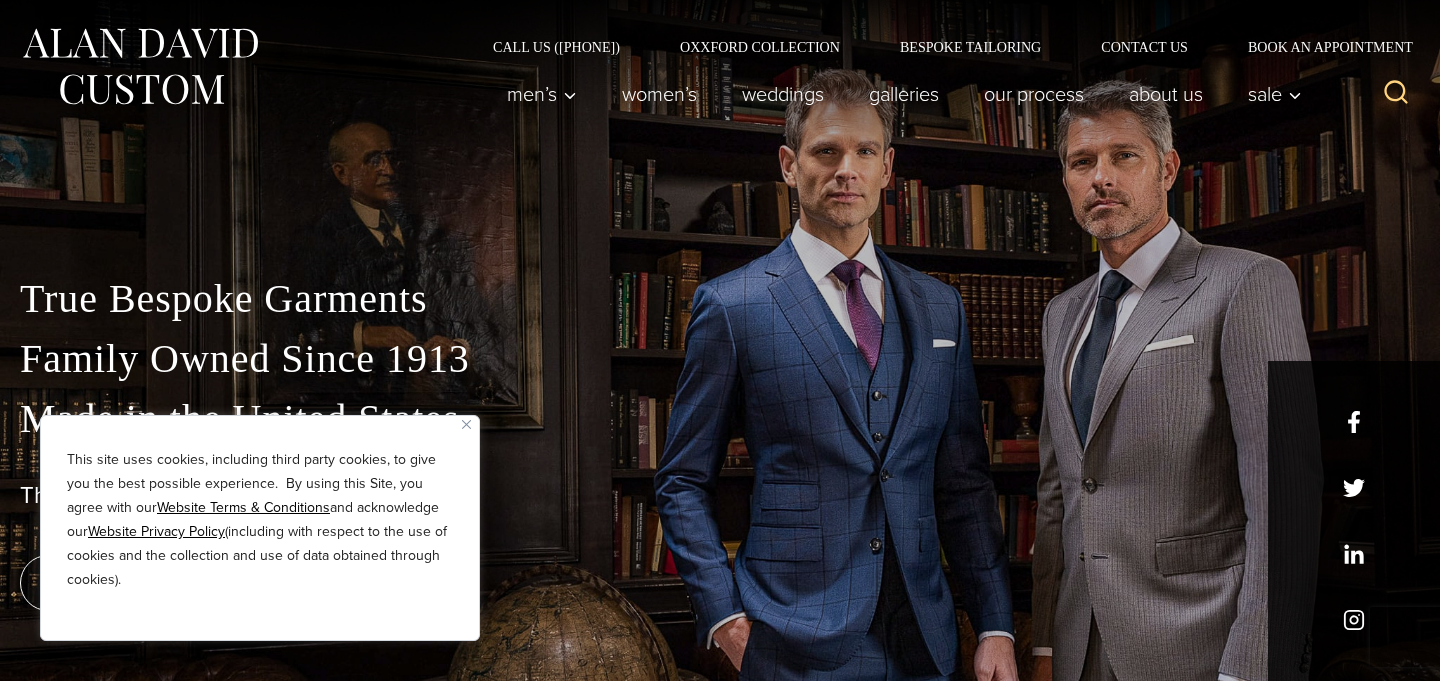scroll, scrollTop: 0, scrollLeft: 0, axis: both 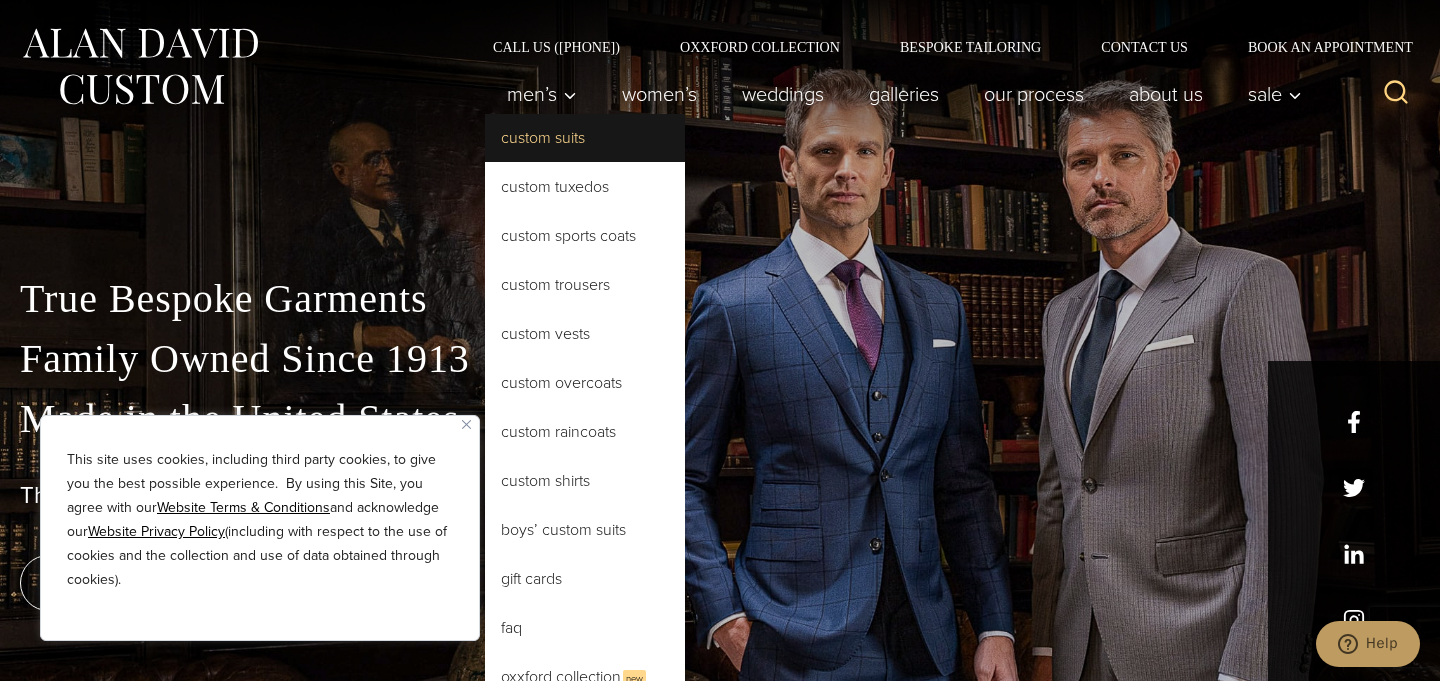 click on "Custom Suits" at bounding box center (585, 138) 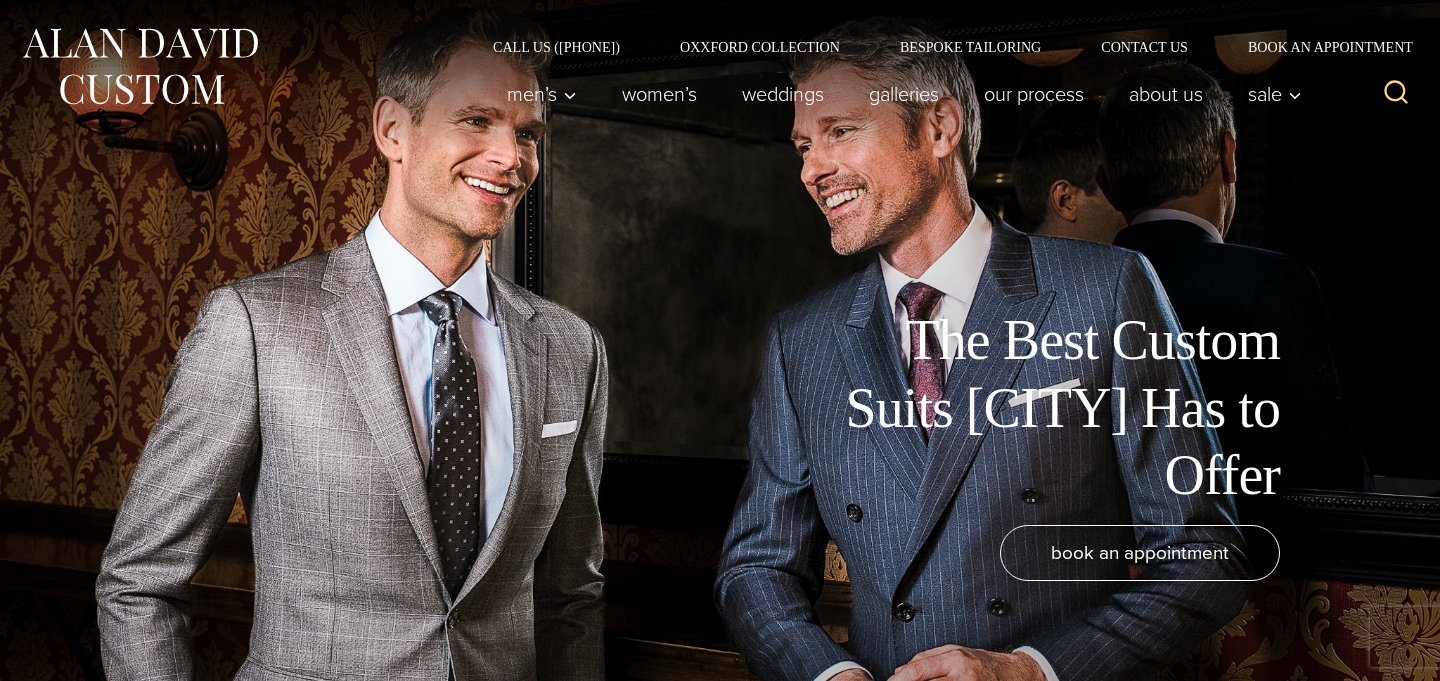scroll, scrollTop: 0, scrollLeft: 0, axis: both 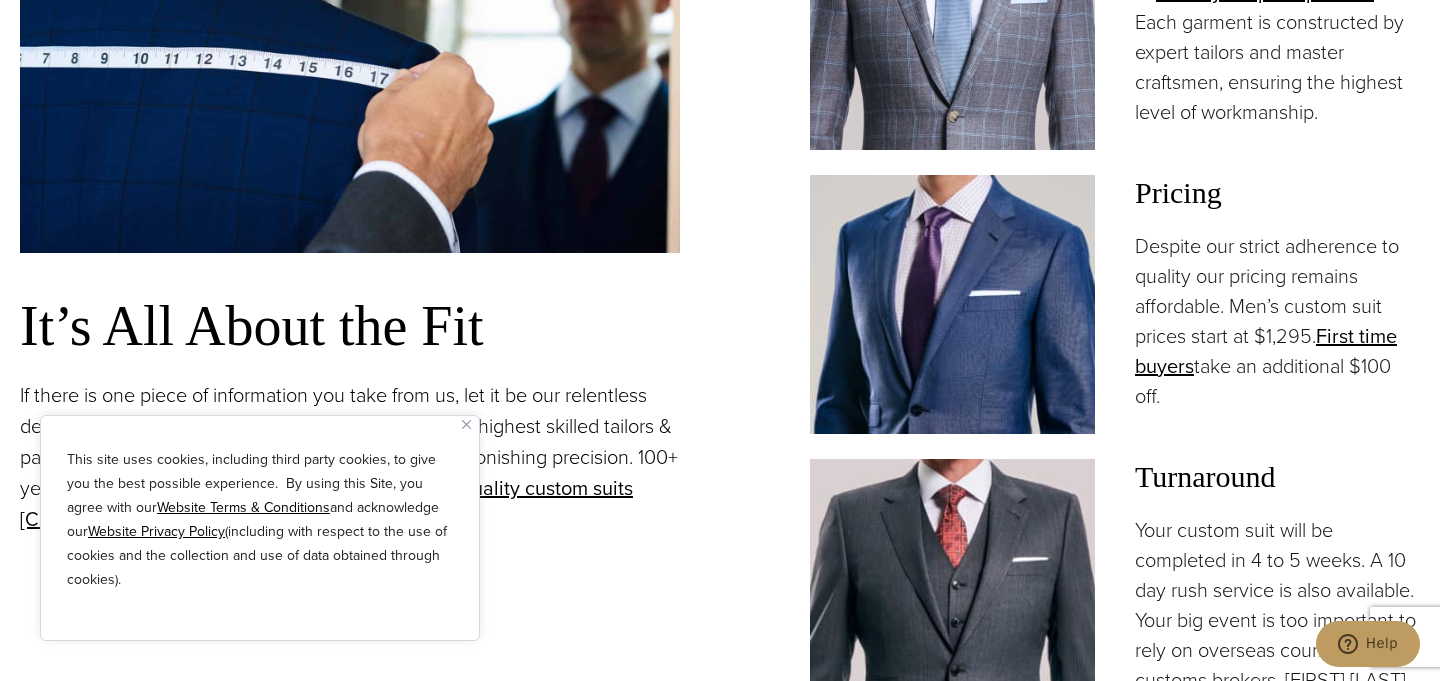 click on "It’s All About the Fit
If there is one piece of information you take from us, let it be our relentless dedication to the perfect fitting custom suit. Allow the highest skilled tailors & patternmakers to craft your bespoke garment with astonishing precision. 100+ years of experience allows us to bring you  the finest quality custom suits New York has to offer." at bounding box center (350, 225) 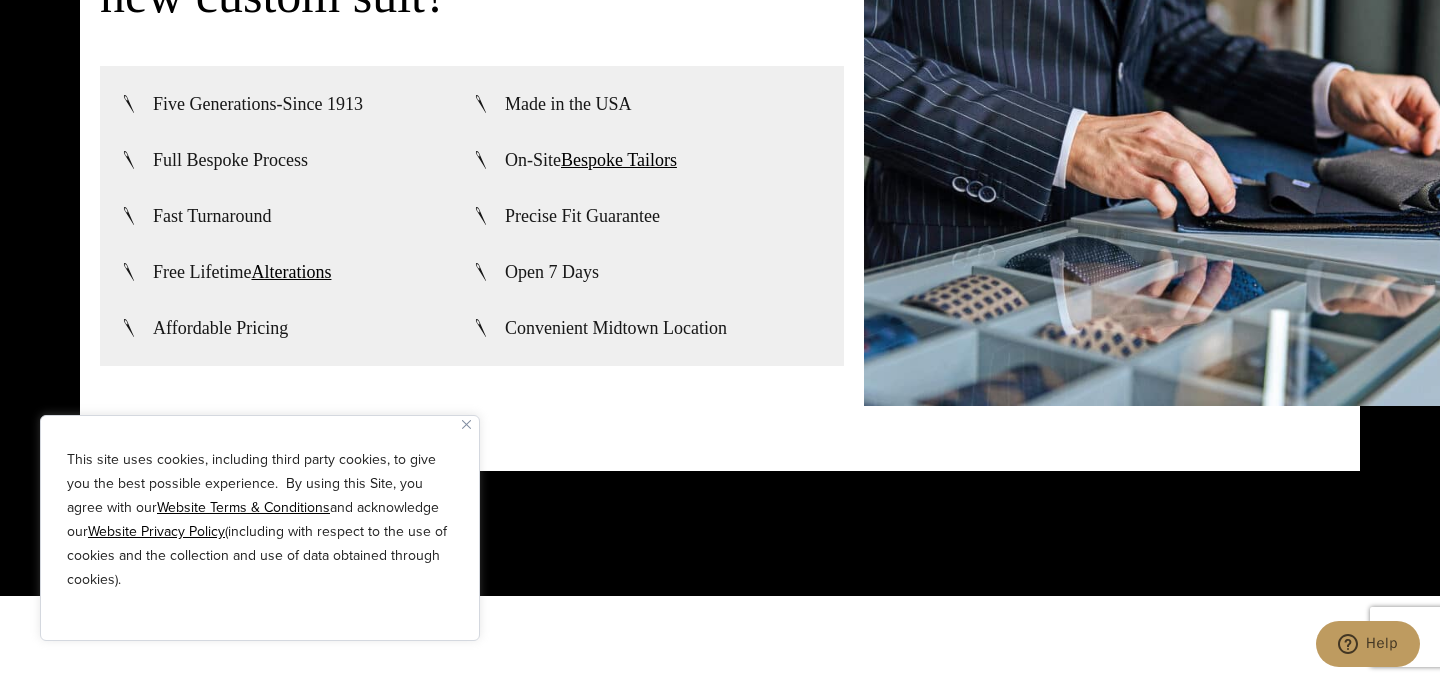 scroll, scrollTop: 4752, scrollLeft: 0, axis: vertical 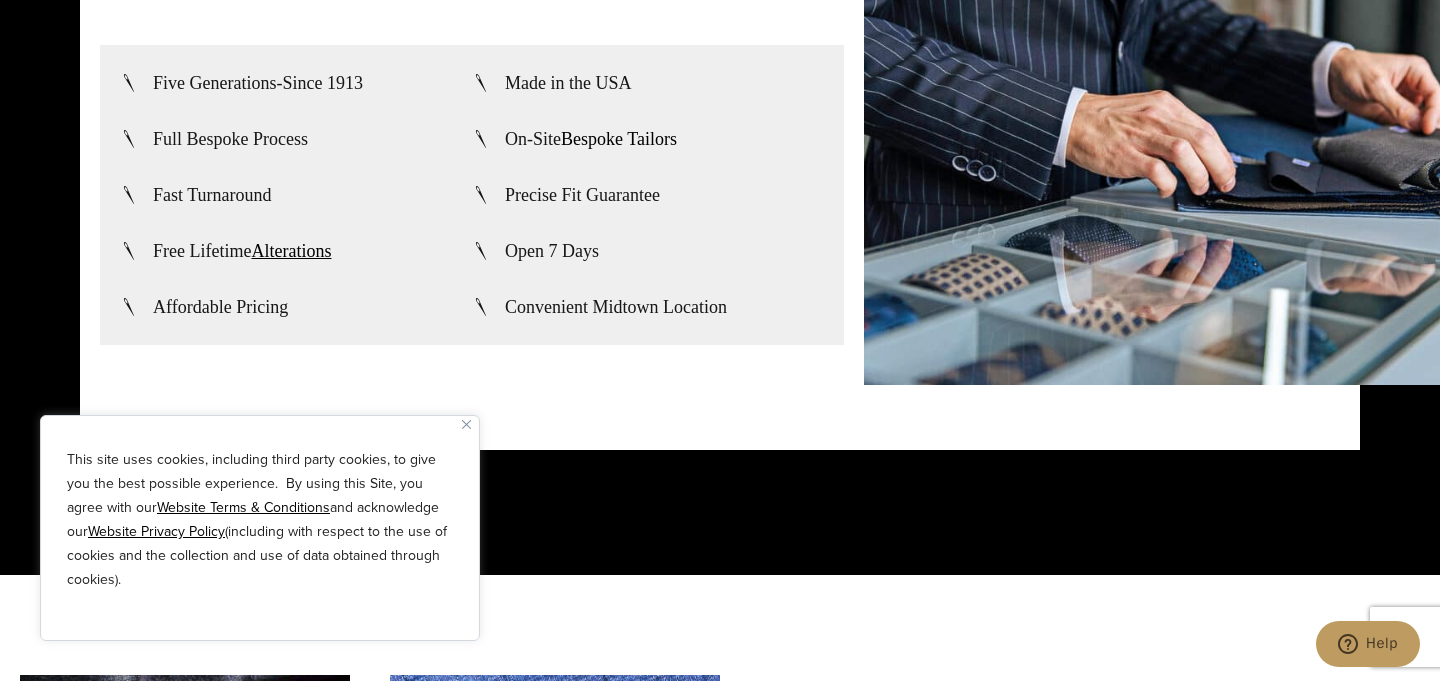 click on "Bespoke Tailors" at bounding box center [619, 139] 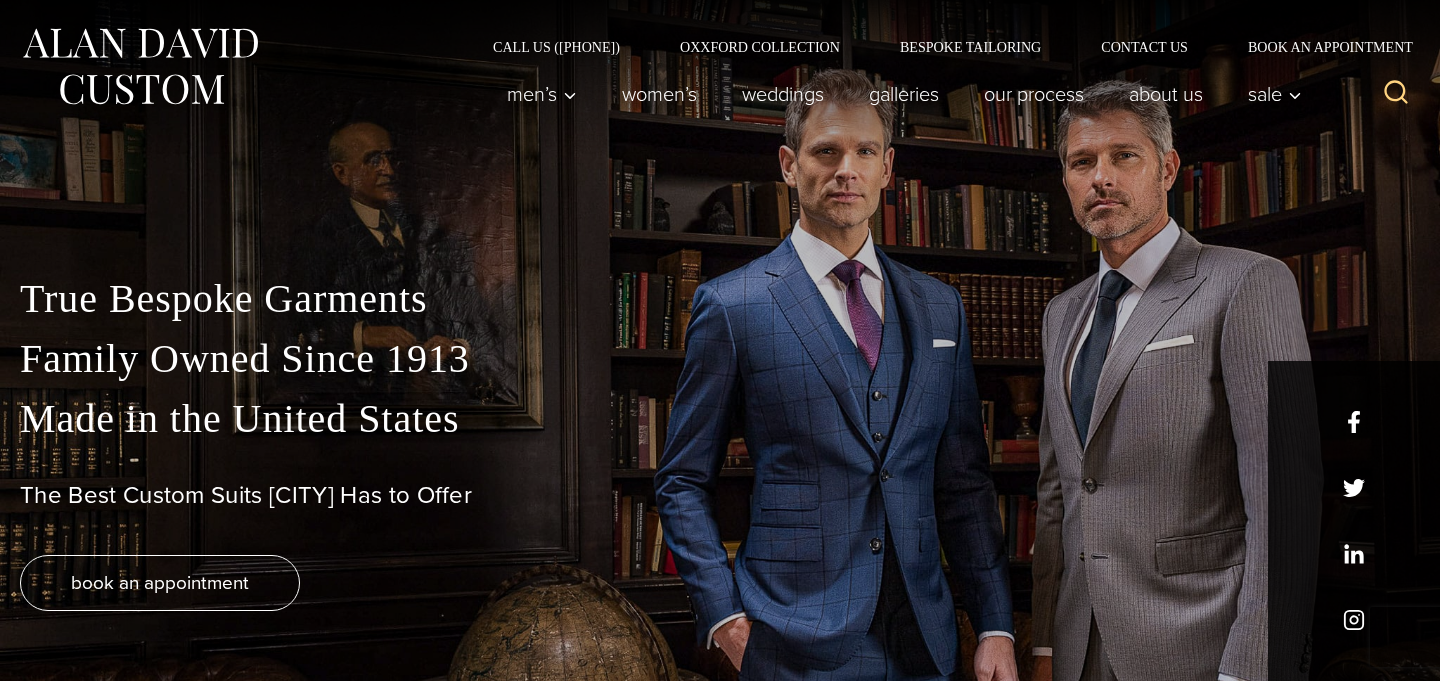 scroll, scrollTop: 188, scrollLeft: 0, axis: vertical 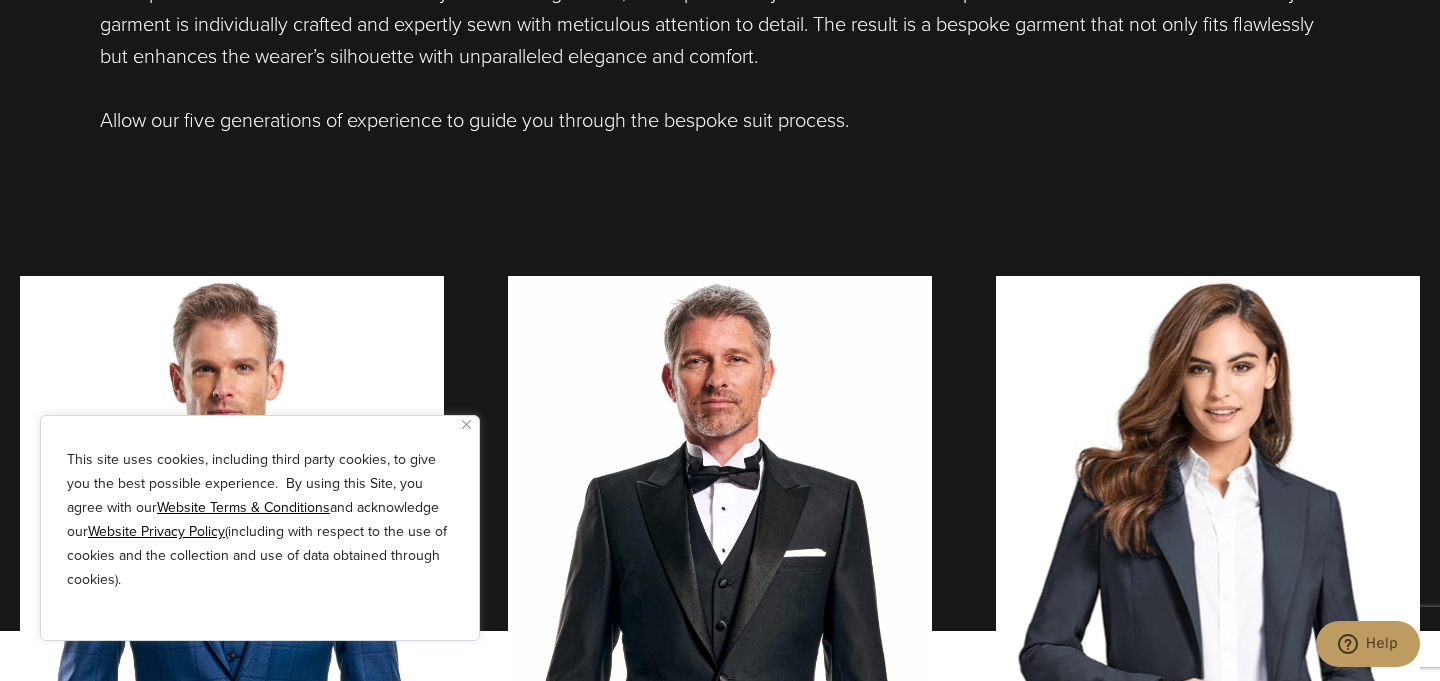 click at bounding box center [466, 424] 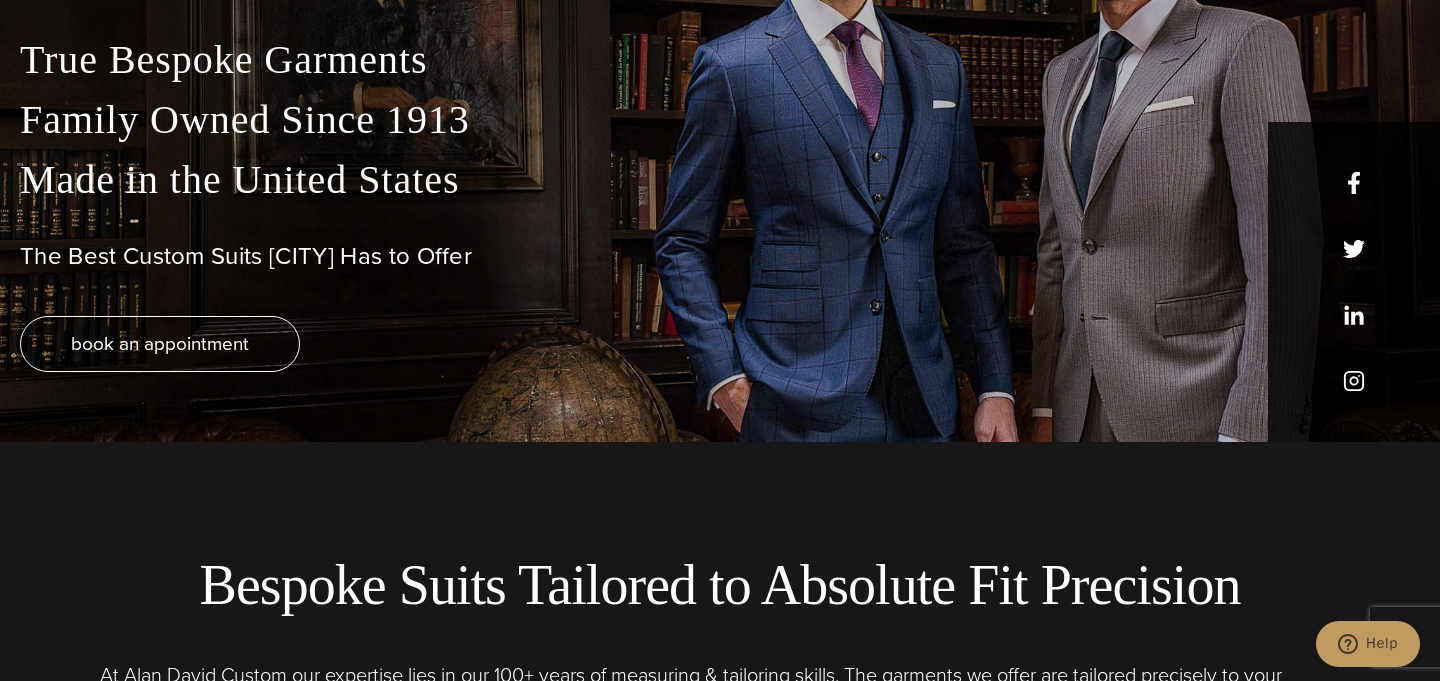 scroll, scrollTop: 0, scrollLeft: 0, axis: both 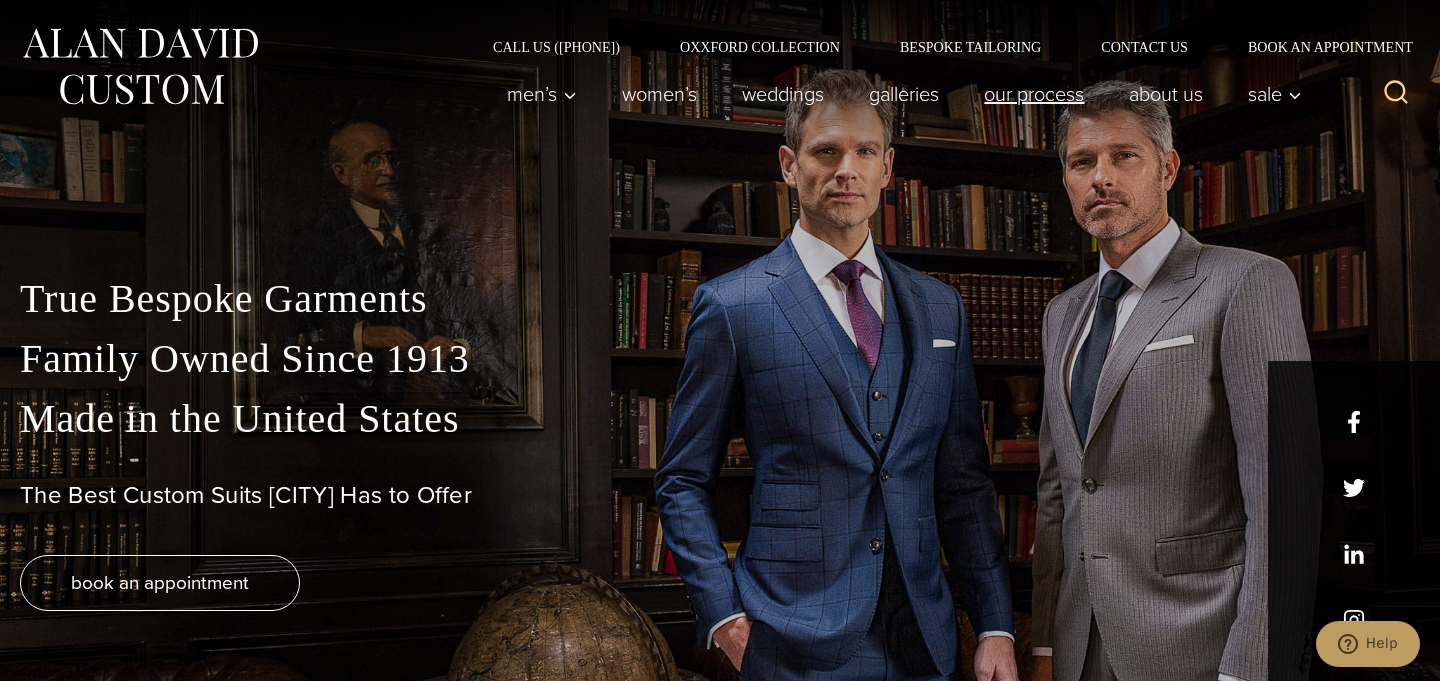 click on "Our Process" at bounding box center [1034, 94] 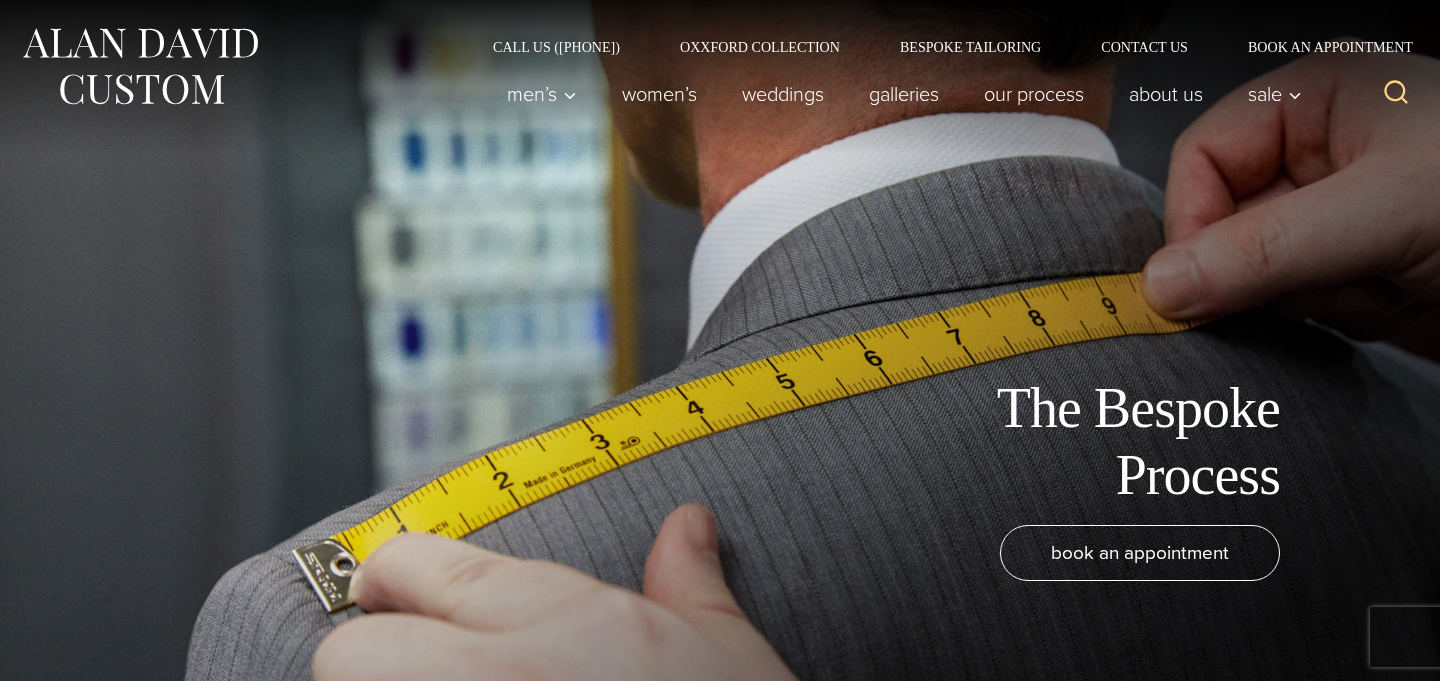 scroll, scrollTop: 0, scrollLeft: 0, axis: both 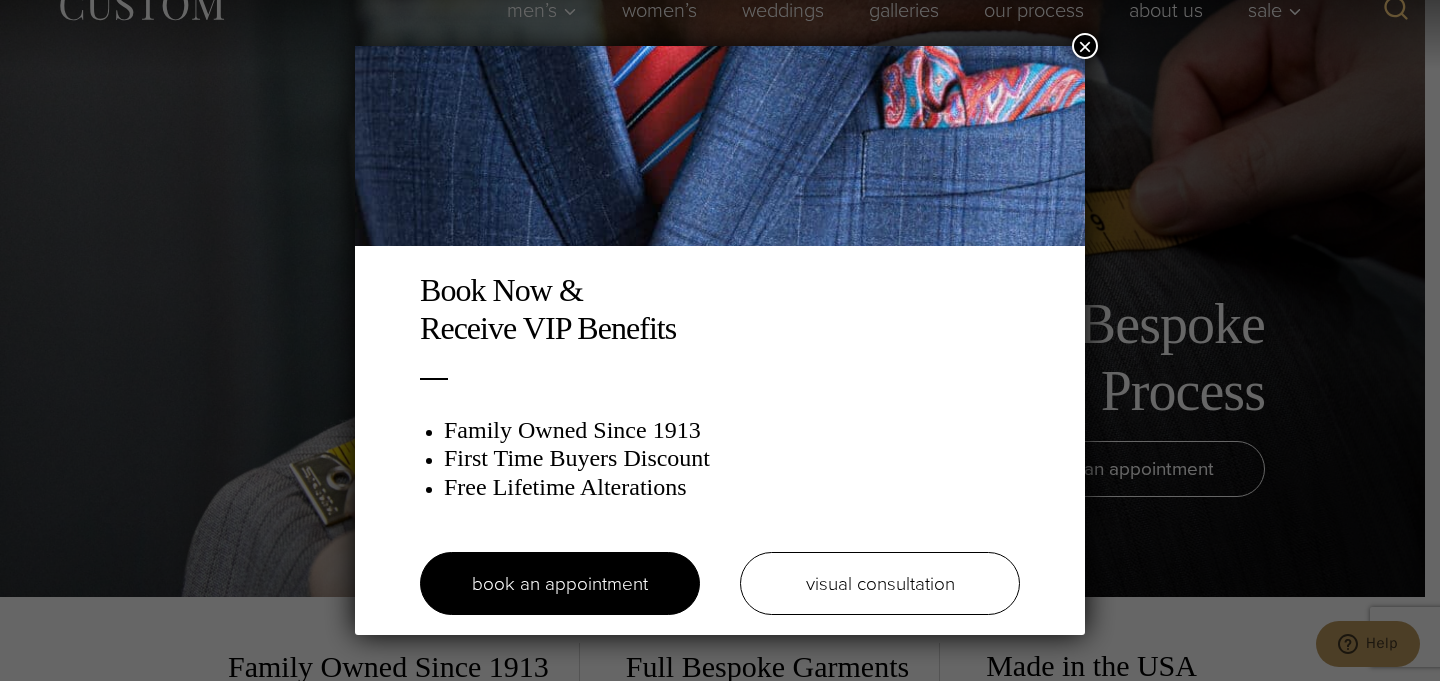 click on "Book Now &
Receive VIP Benefits" at bounding box center [720, 309] 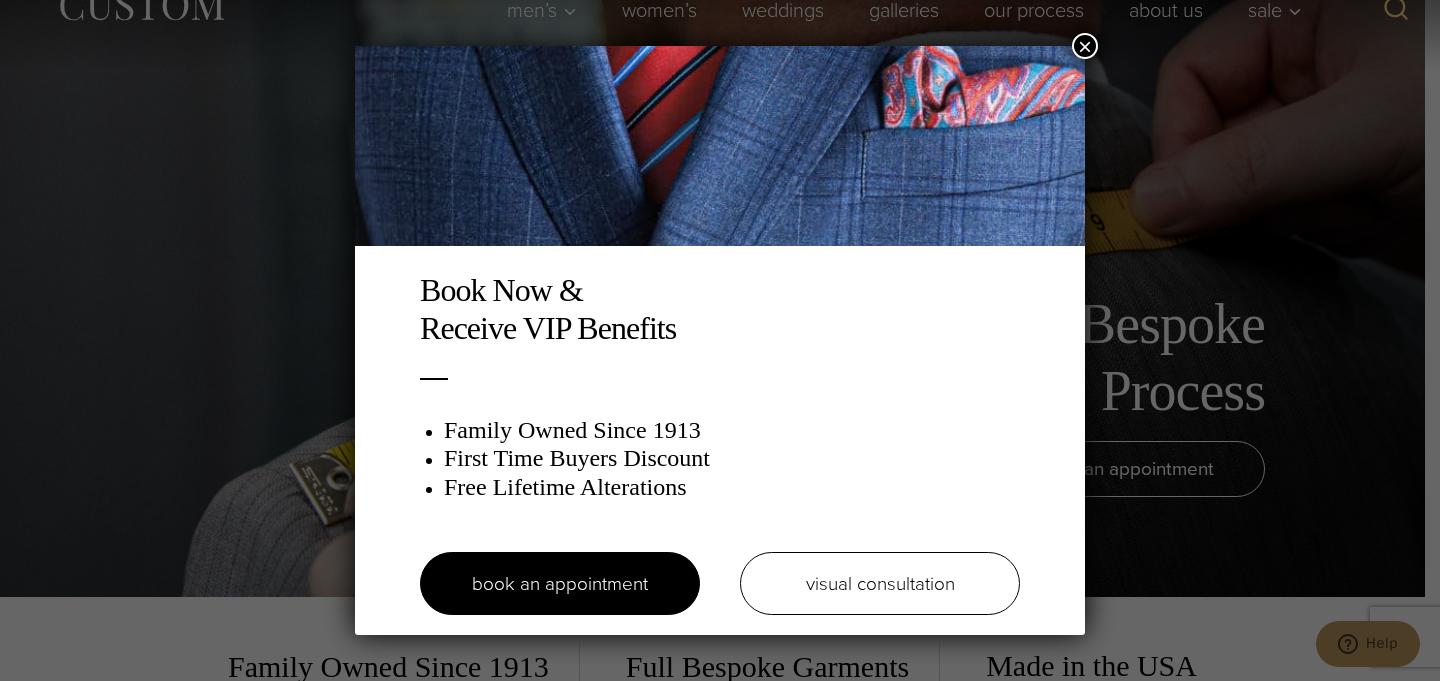 click on "×" at bounding box center [1085, 46] 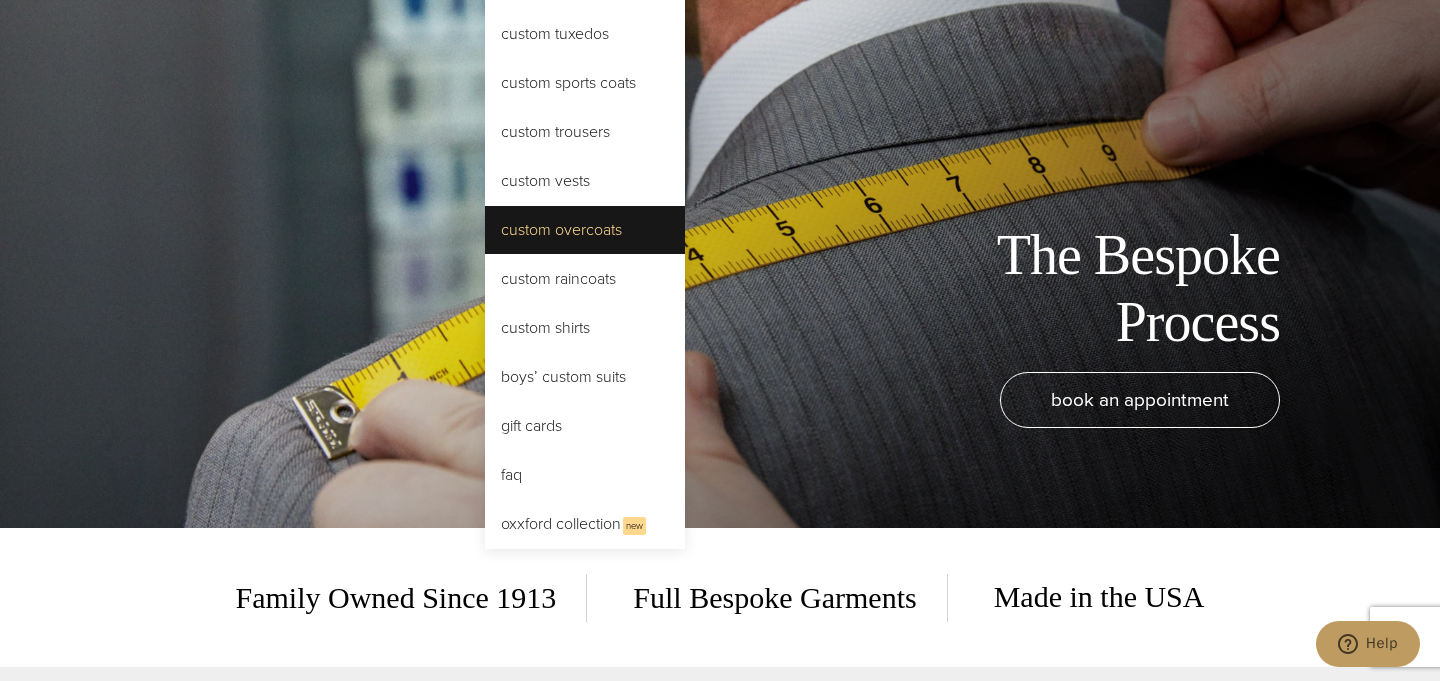 scroll, scrollTop: 159, scrollLeft: 0, axis: vertical 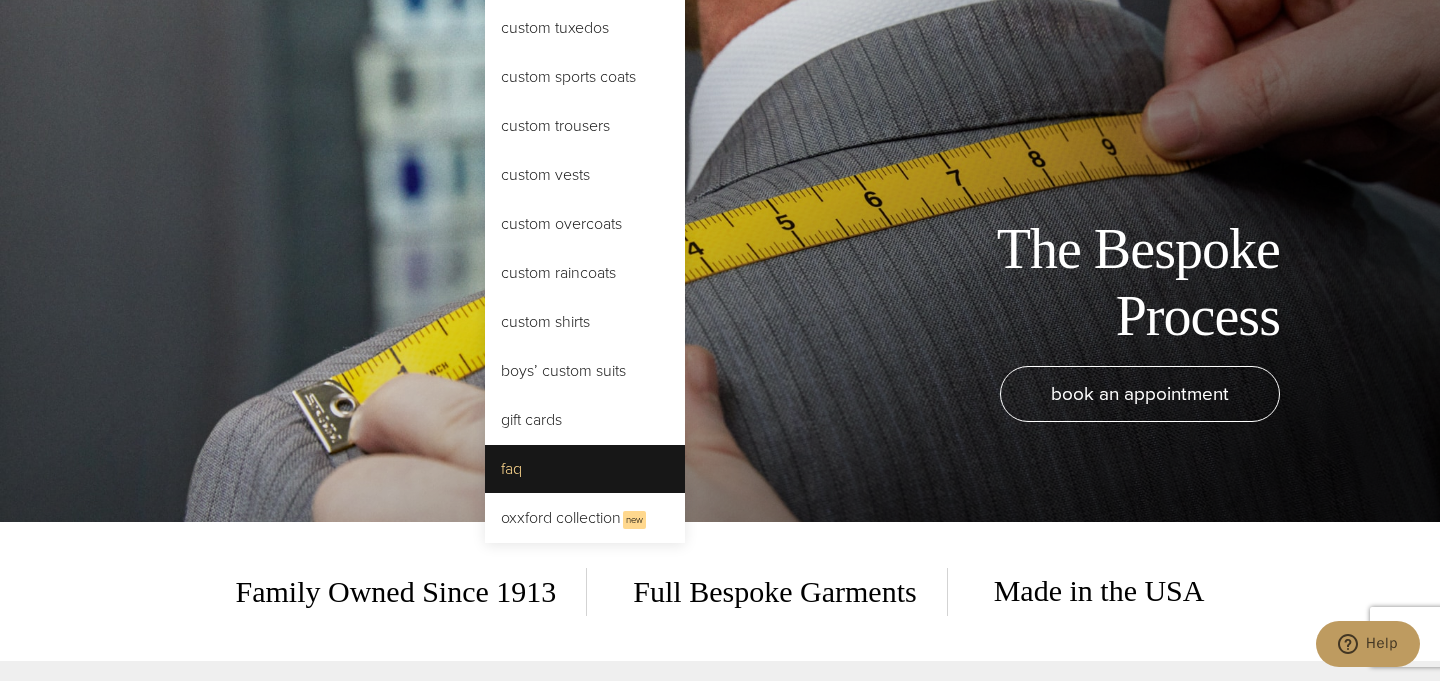 click on "FAQ" at bounding box center [585, 469] 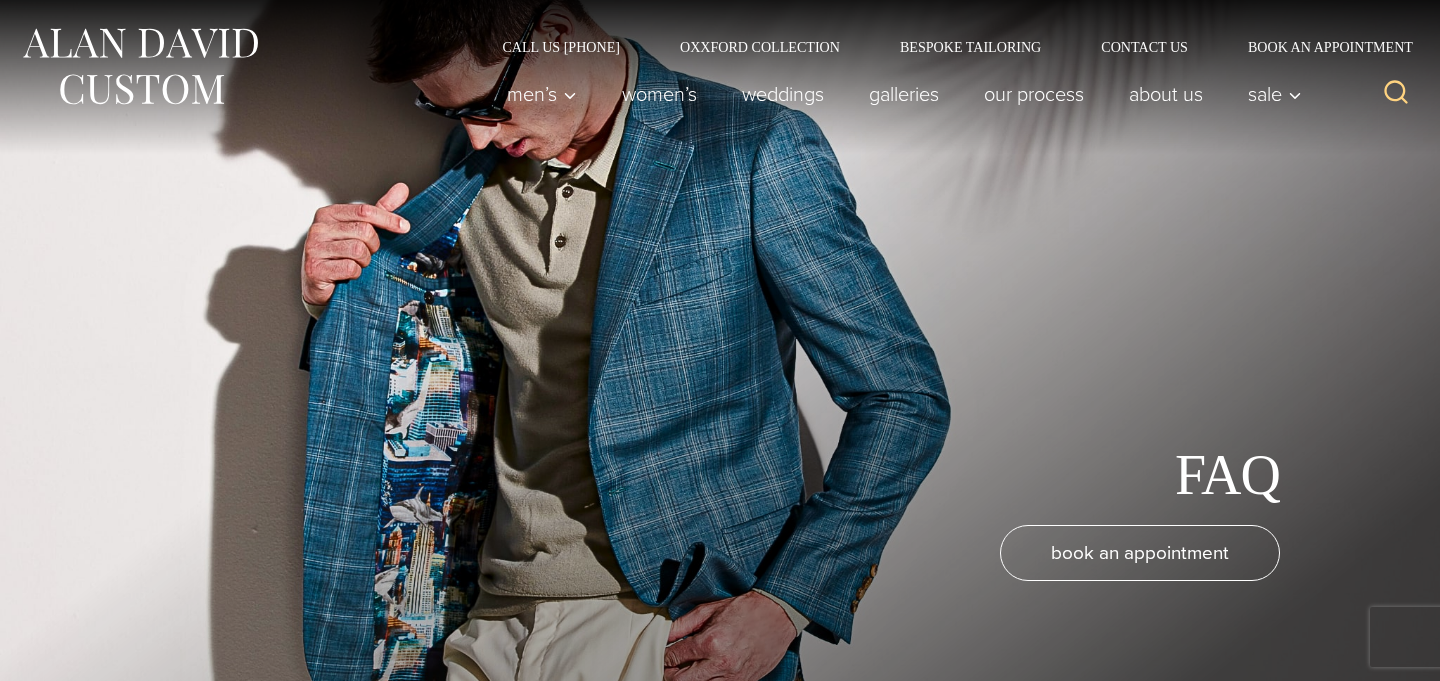 scroll, scrollTop: 4, scrollLeft: 0, axis: vertical 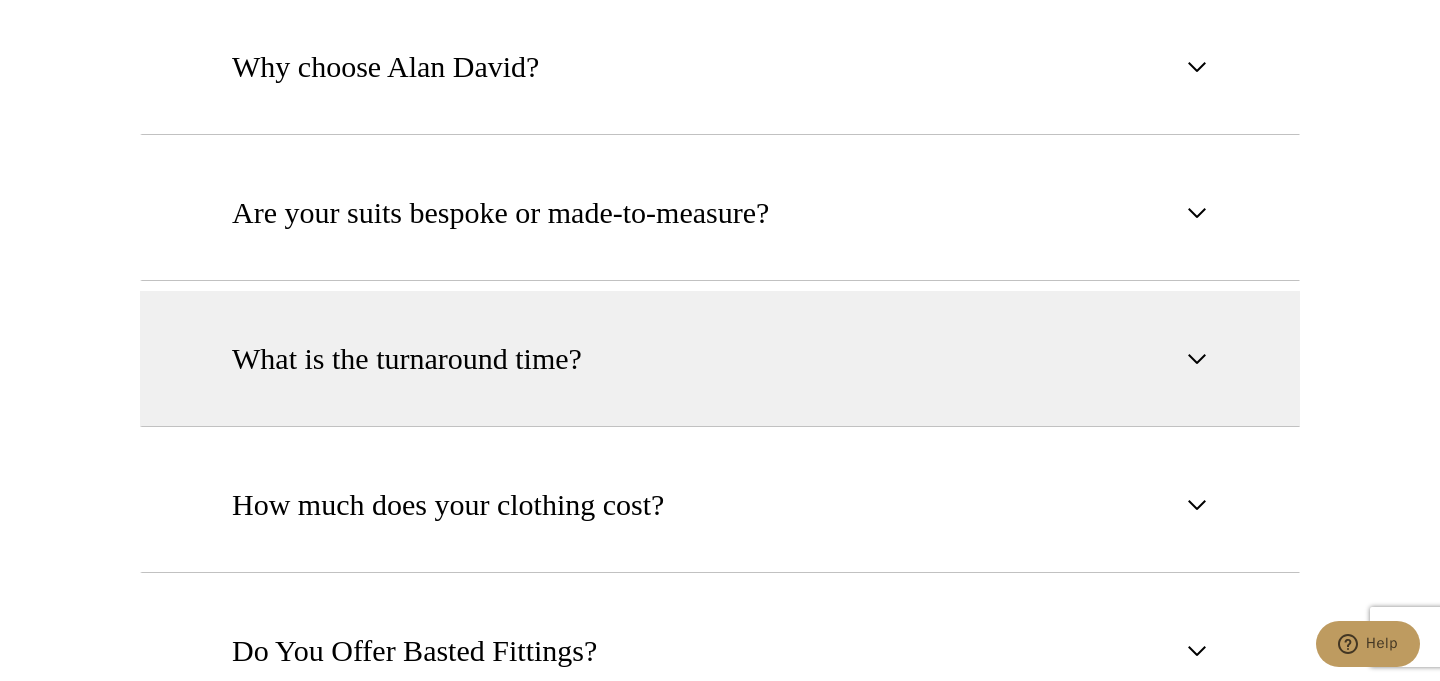 click at bounding box center (1197, 359) 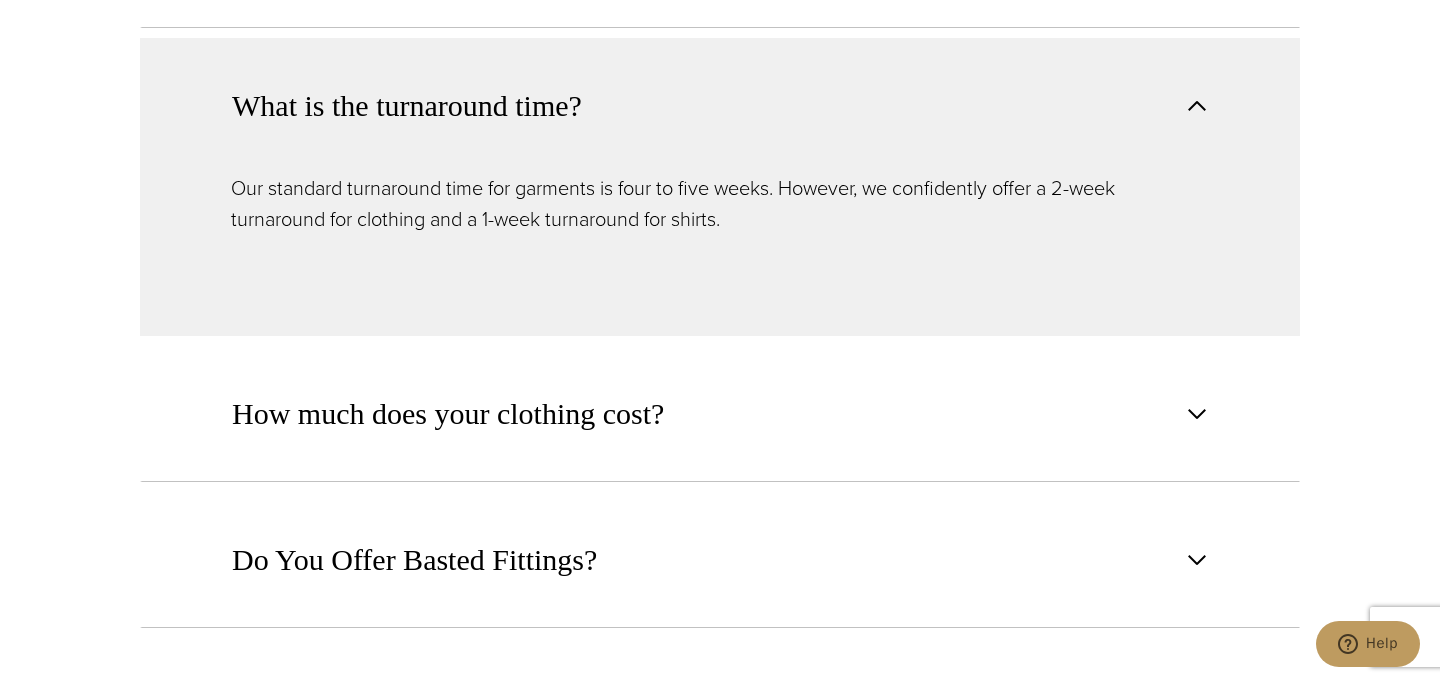 scroll, scrollTop: 1322, scrollLeft: 0, axis: vertical 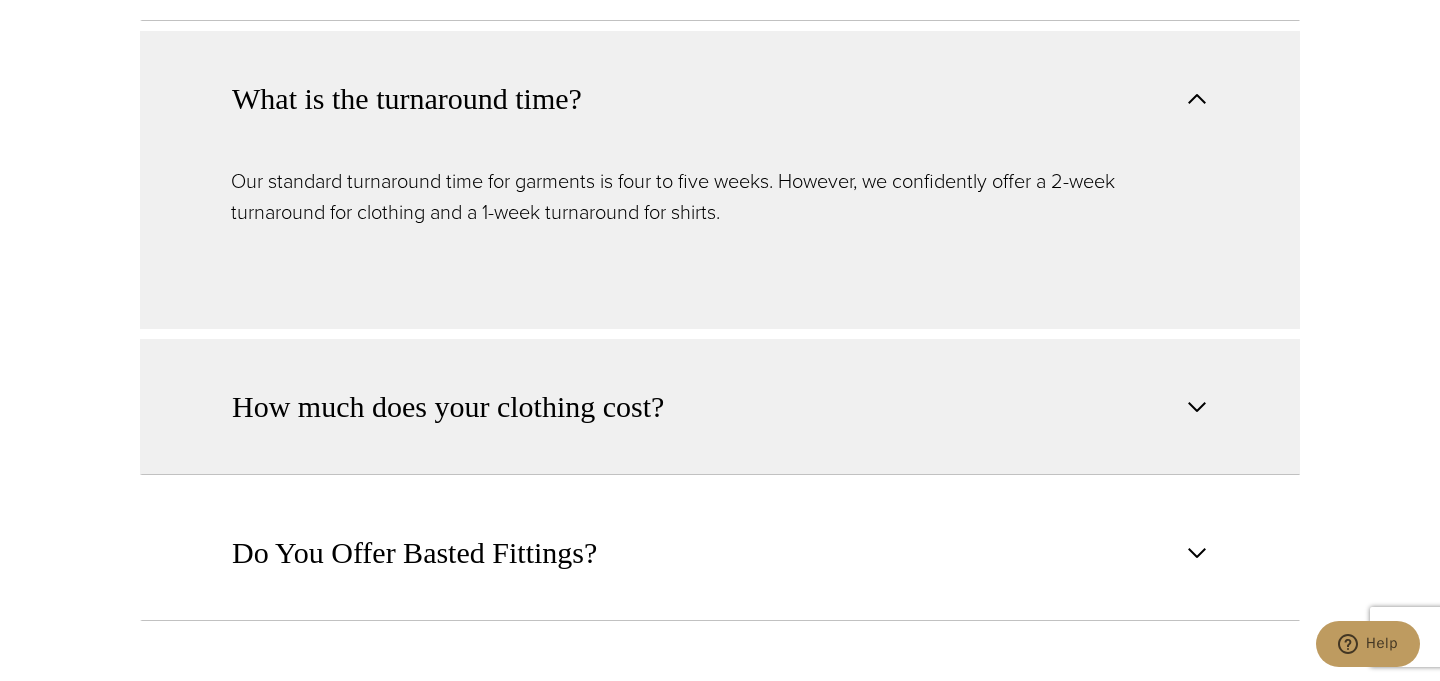 click at bounding box center (1197, 407) 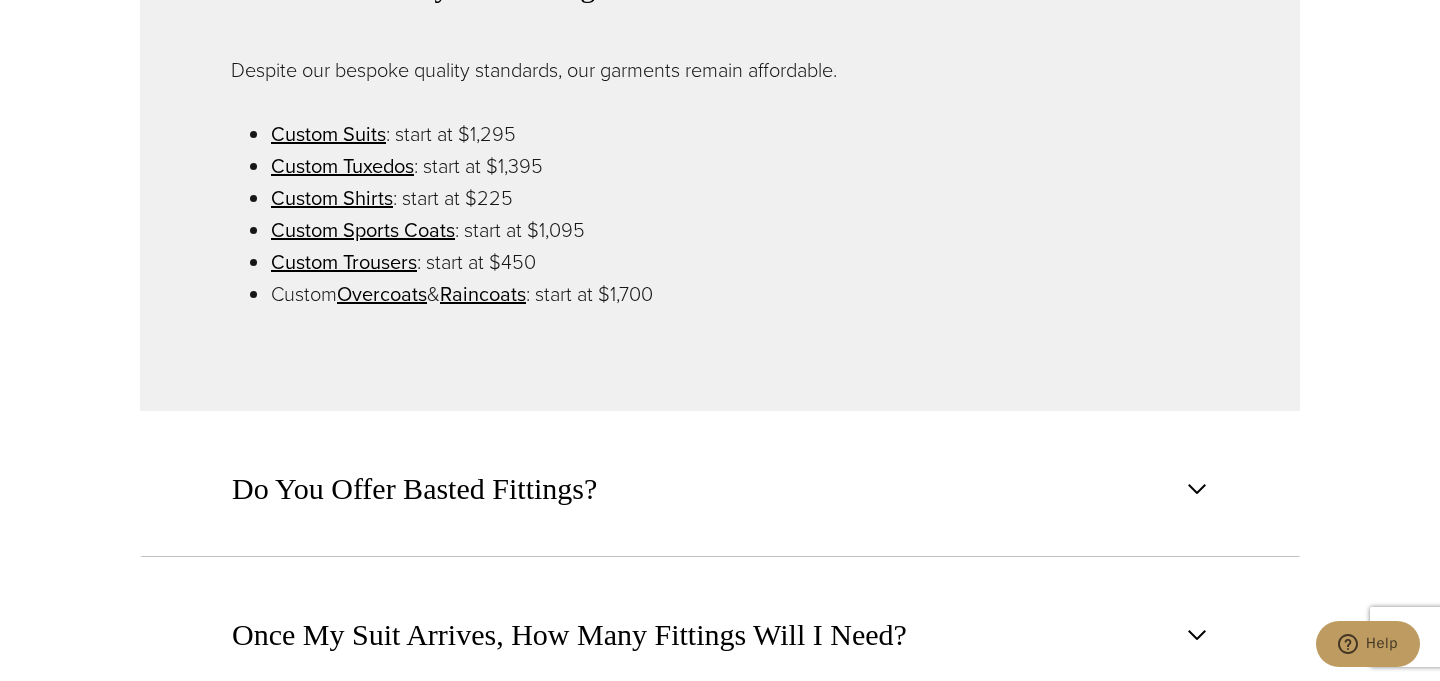 scroll, scrollTop: 1581, scrollLeft: 0, axis: vertical 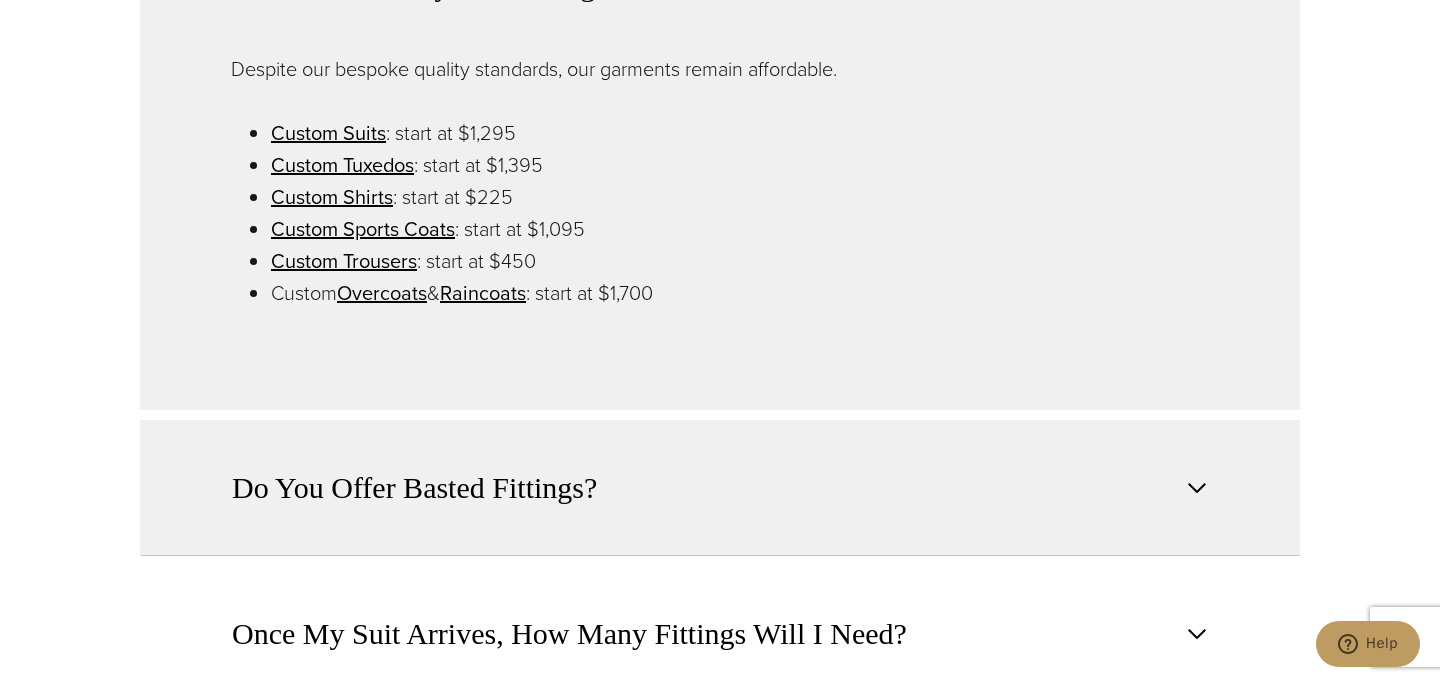click at bounding box center [1197, 488] 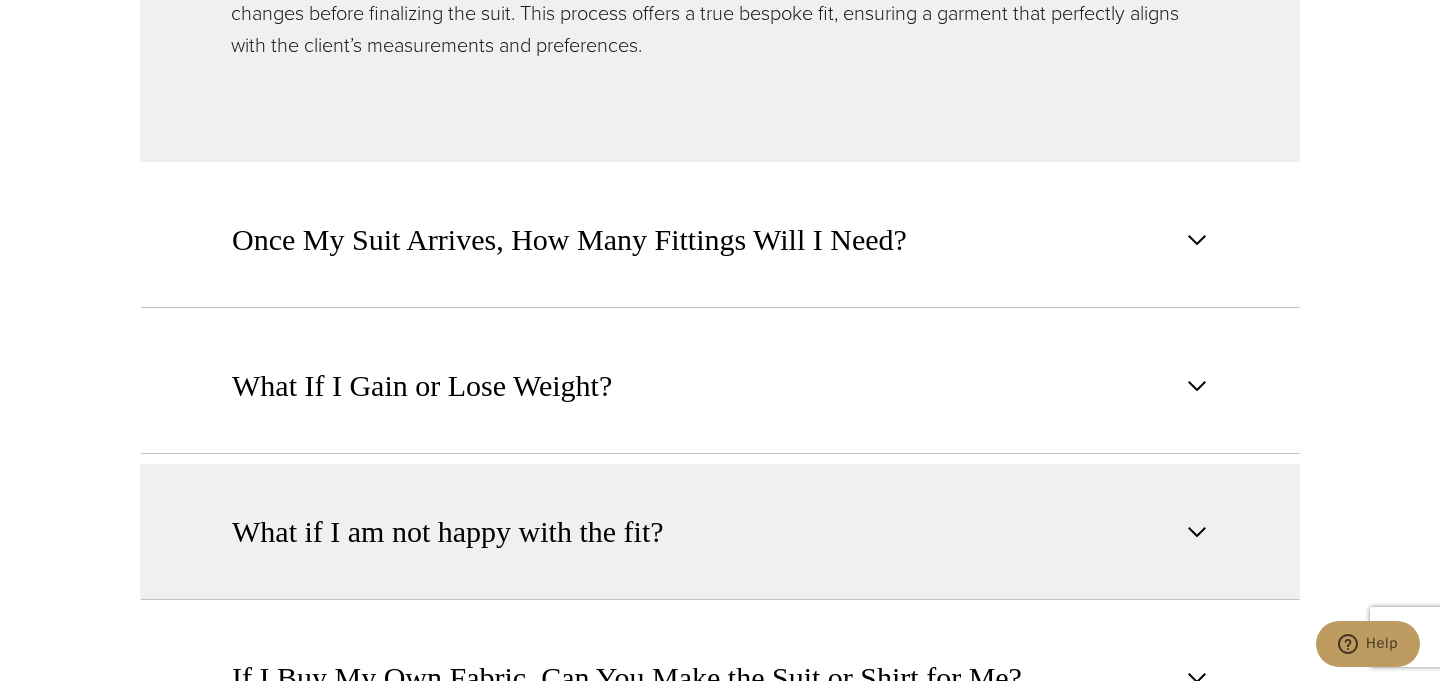 scroll, scrollTop: 1850, scrollLeft: 0, axis: vertical 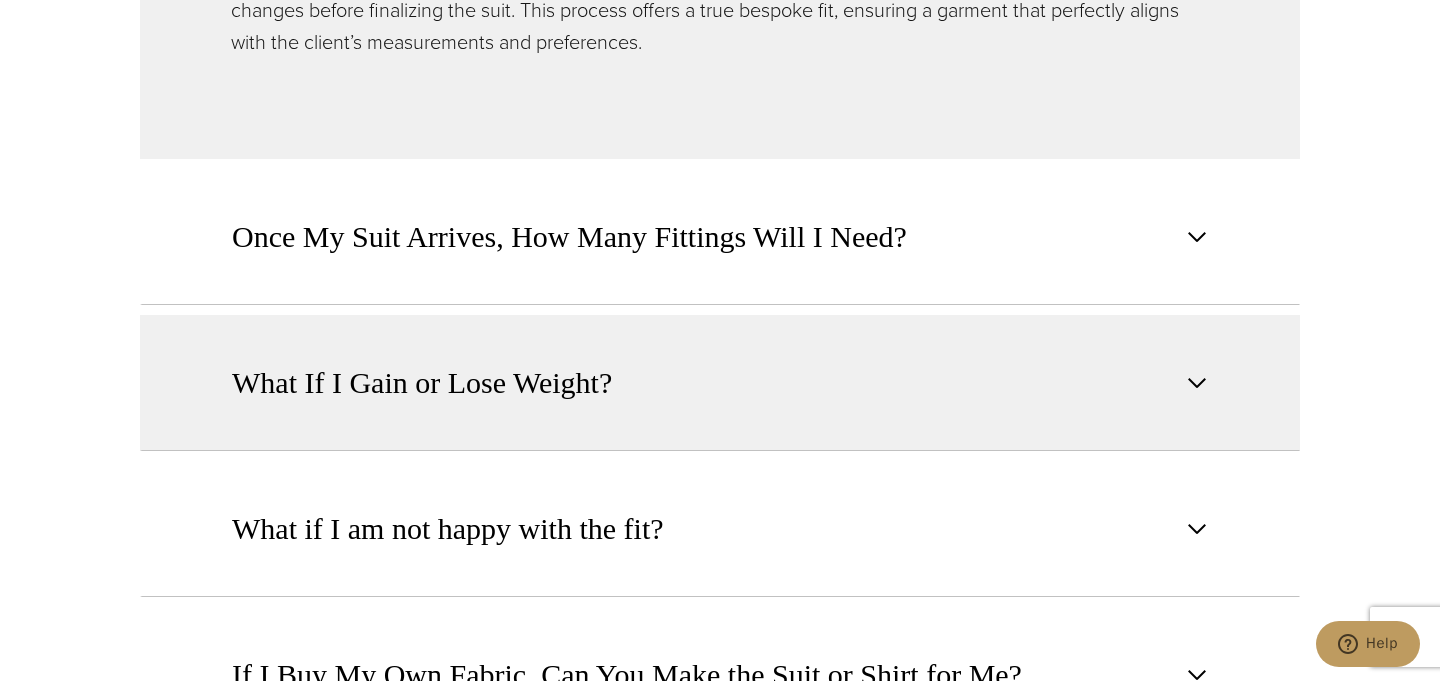 click at bounding box center [1197, 383] 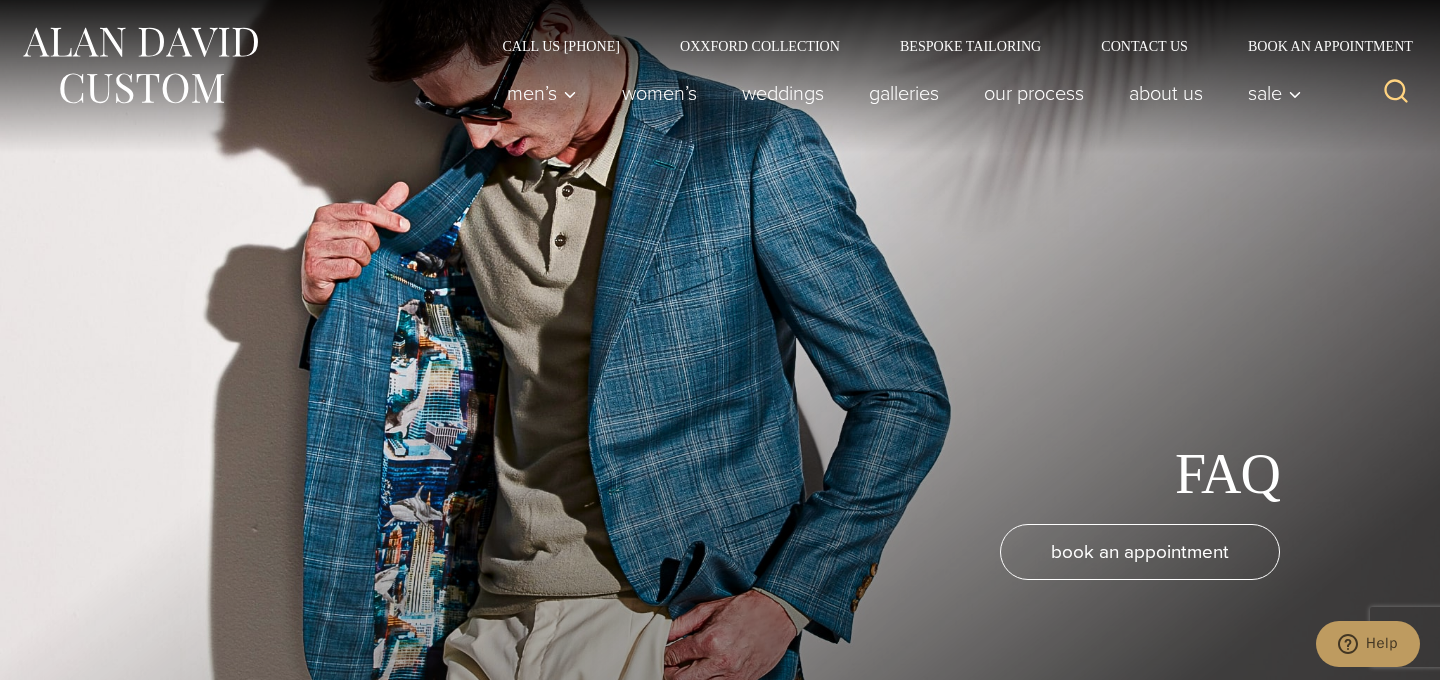 scroll, scrollTop: 0, scrollLeft: 0, axis: both 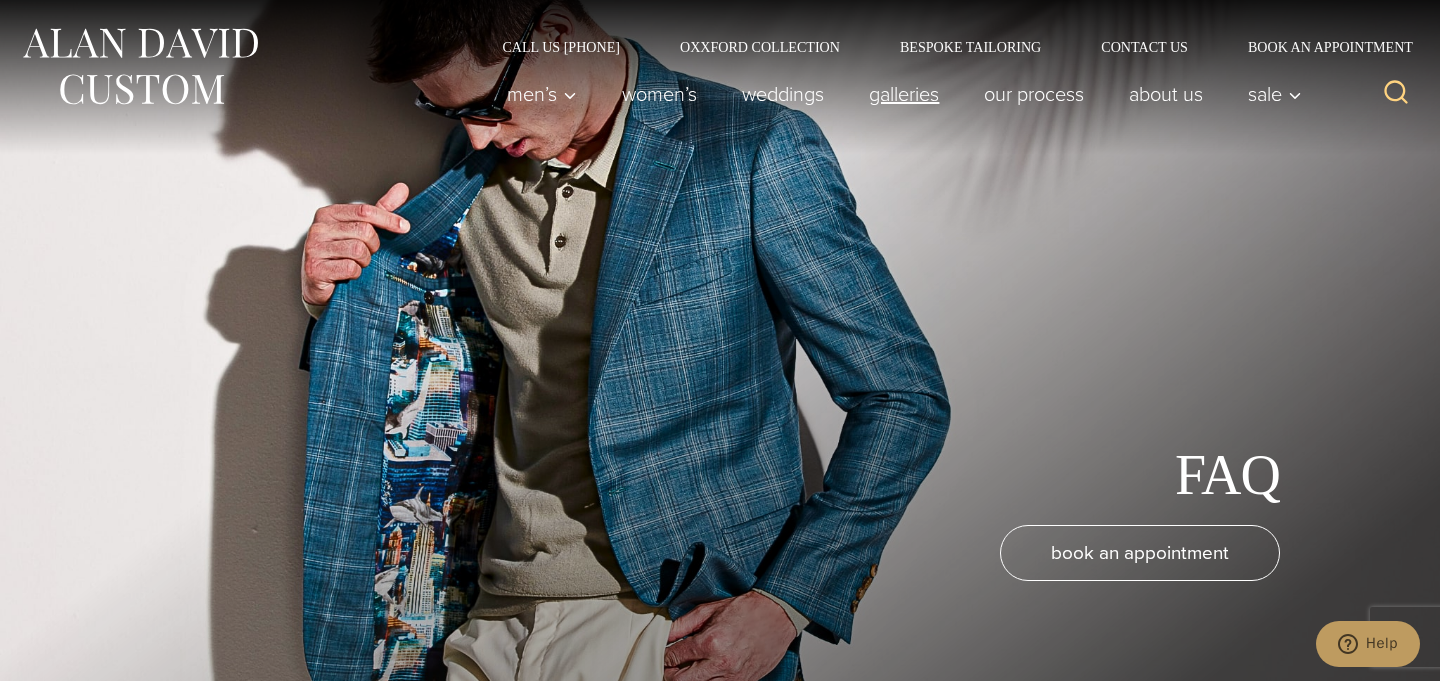 click on "Galleries" at bounding box center (904, 94) 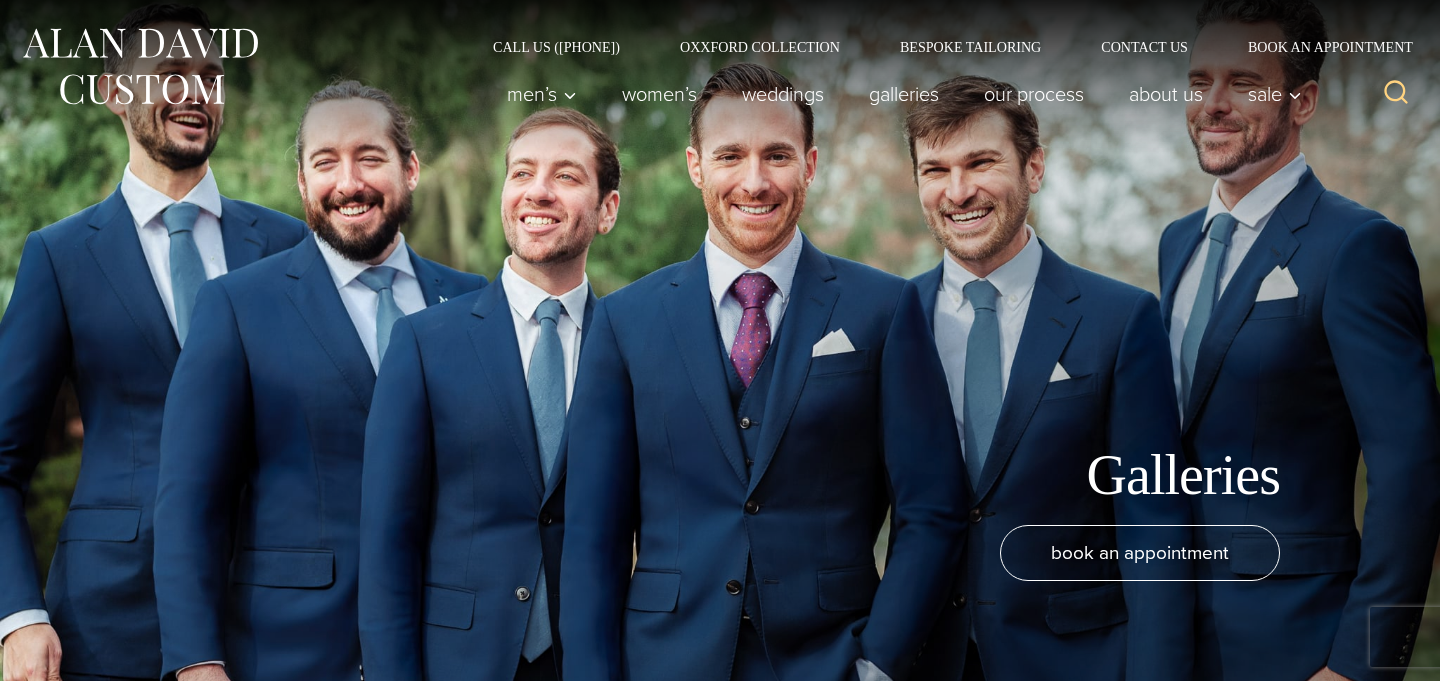 scroll, scrollTop: 0, scrollLeft: 0, axis: both 